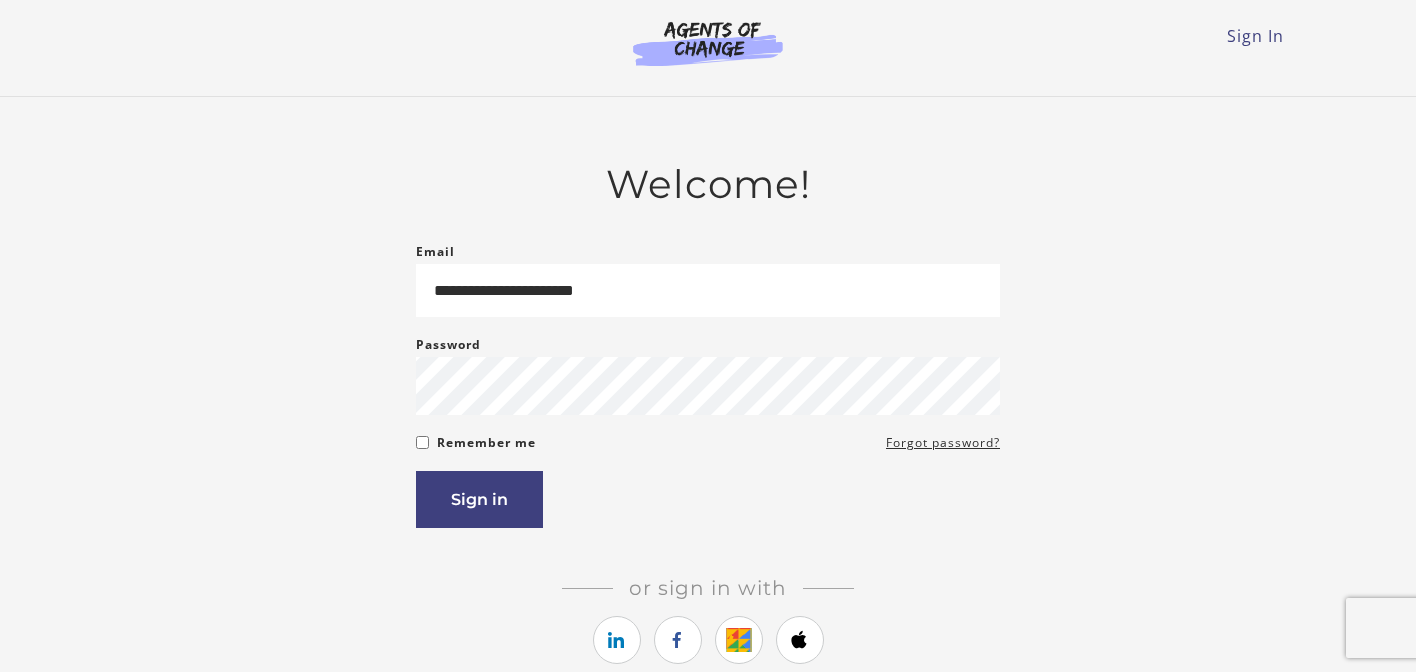 scroll, scrollTop: 0, scrollLeft: 0, axis: both 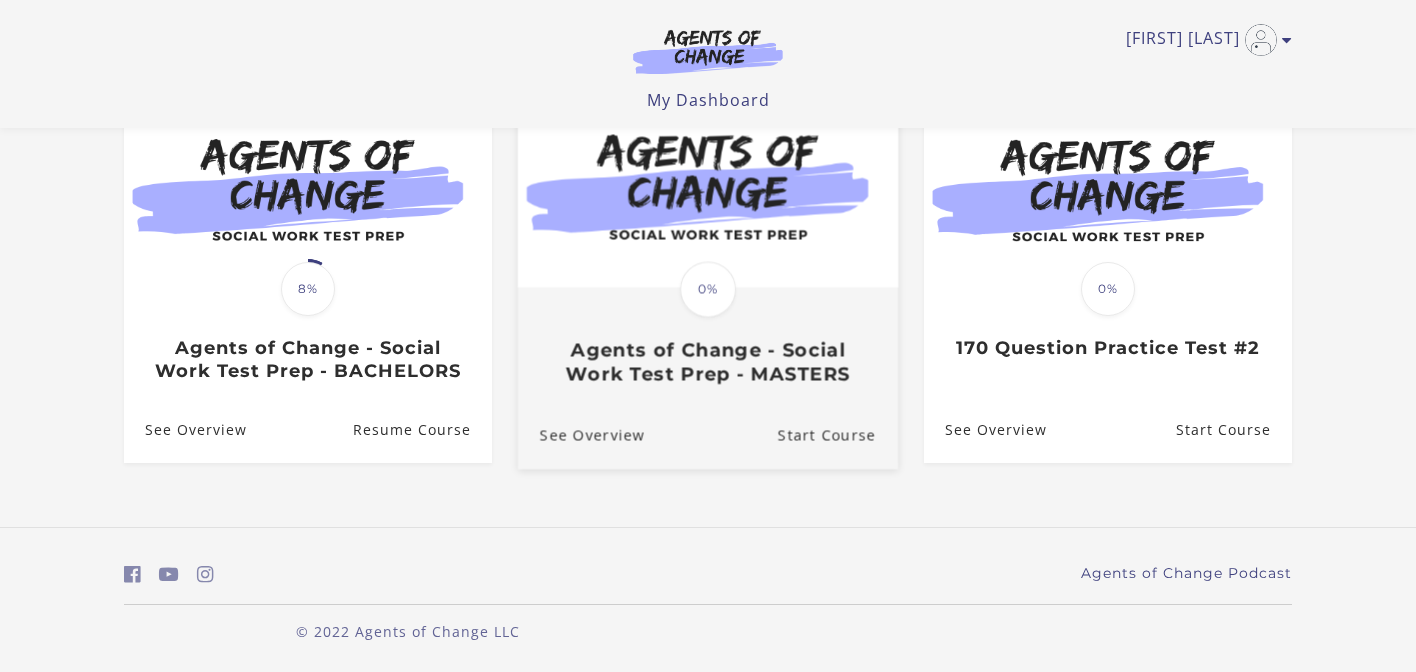 click on "Translation missing: en.liquid.partials.dashboard_course_card.progress_description: 0%
0%
Agents of Change - Social Work Test Prep - MASTERS" at bounding box center [708, 337] 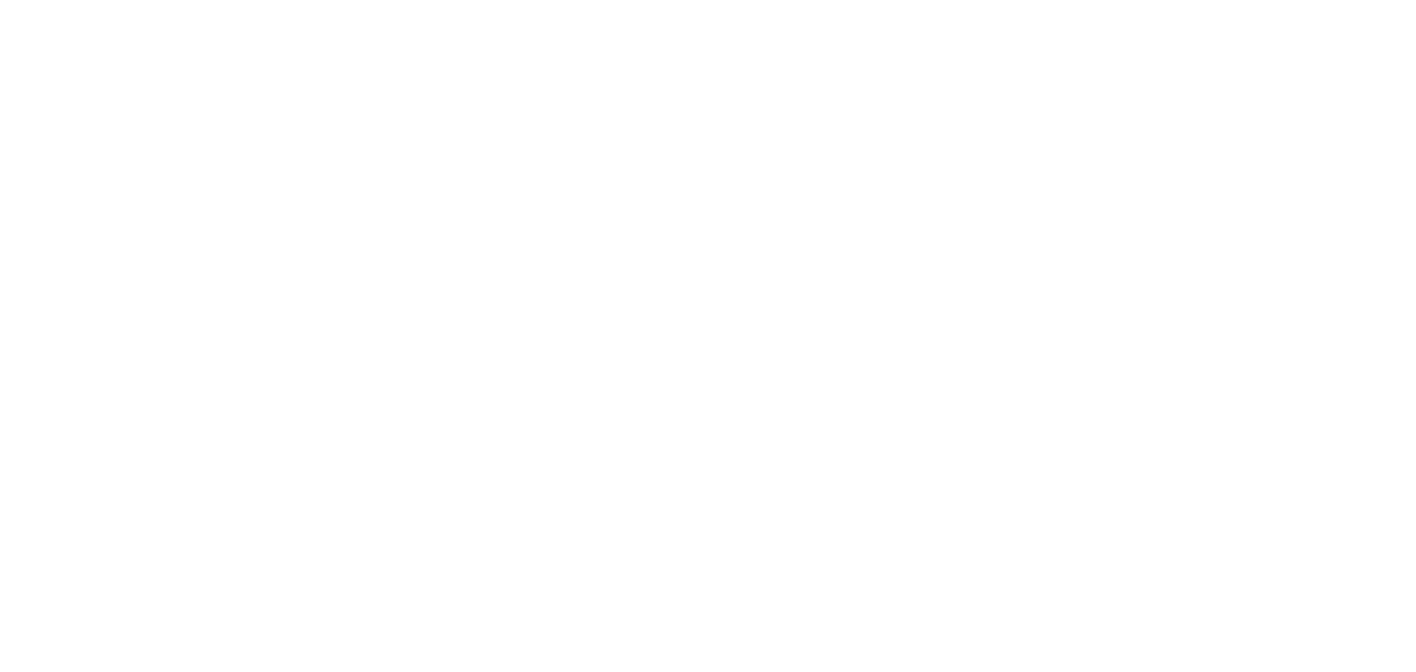 scroll, scrollTop: 0, scrollLeft: 0, axis: both 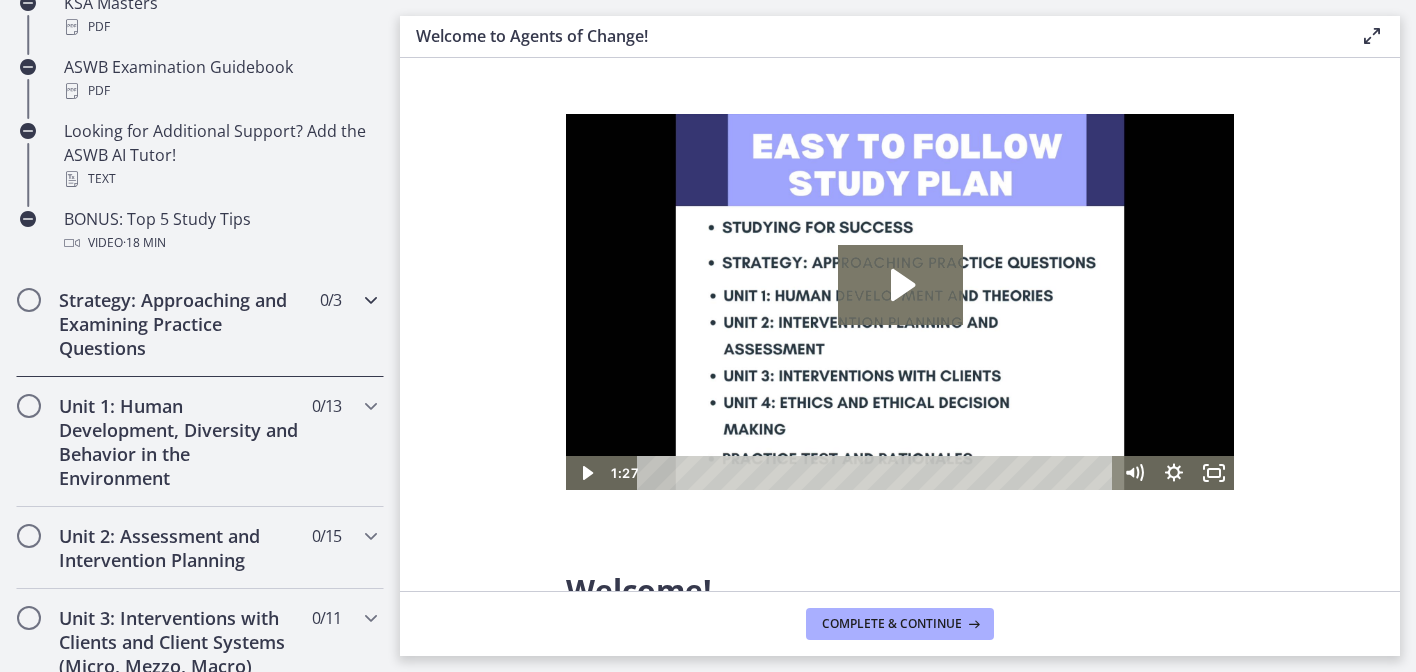click on "Strategy: Approaching and Examining Practice Questions" at bounding box center [181, 324] 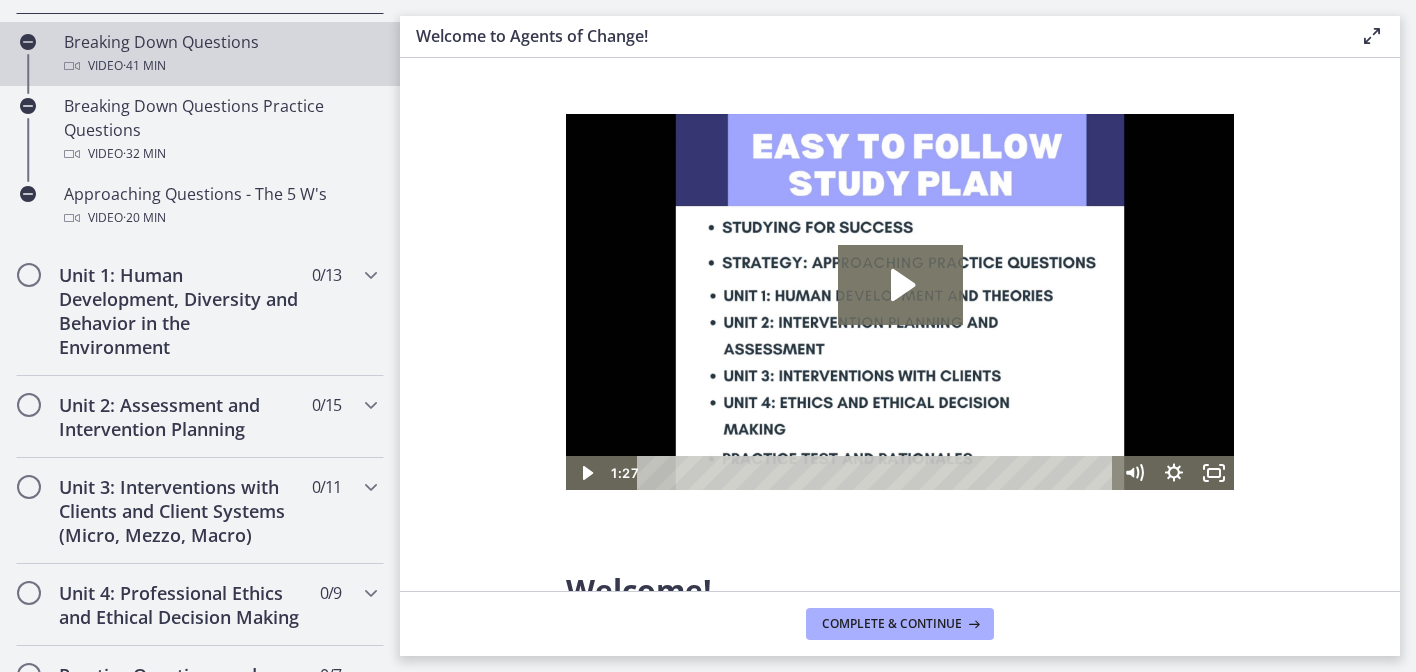 scroll, scrollTop: 599, scrollLeft: 0, axis: vertical 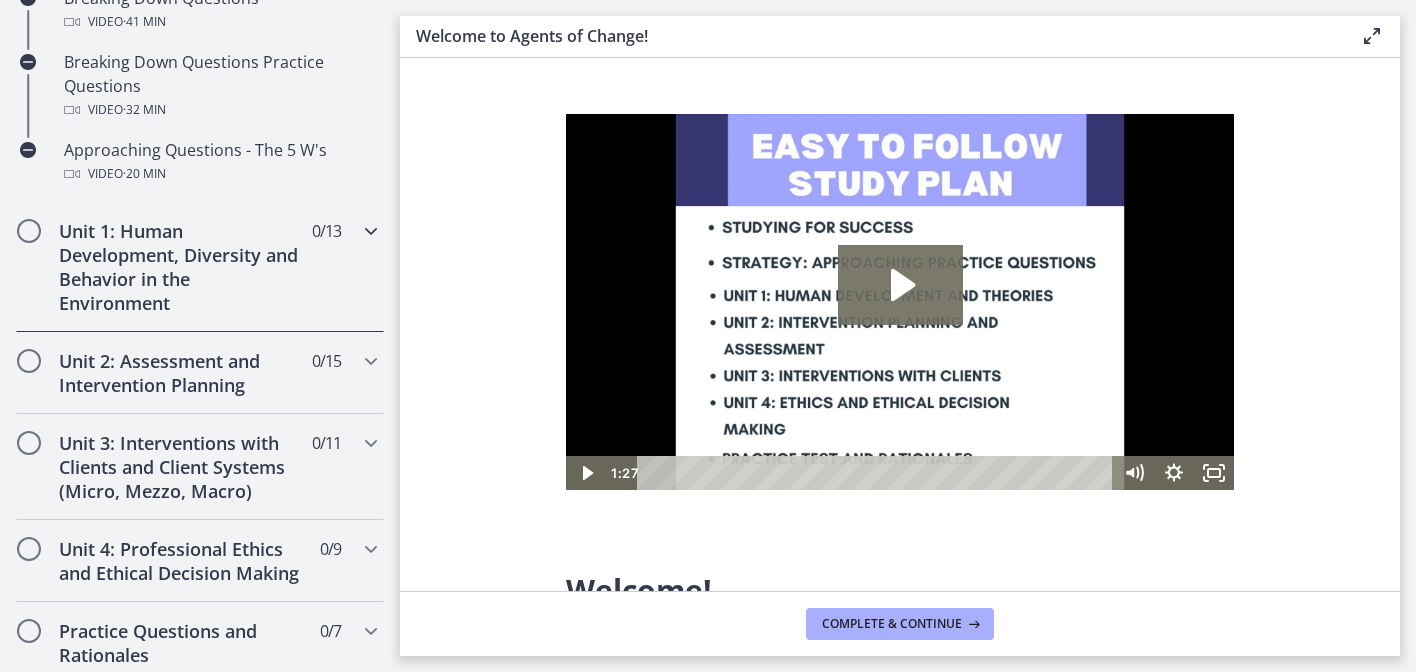 click on "Unit 1: Human Development, Diversity and Behavior in the Environment" at bounding box center [181, 267] 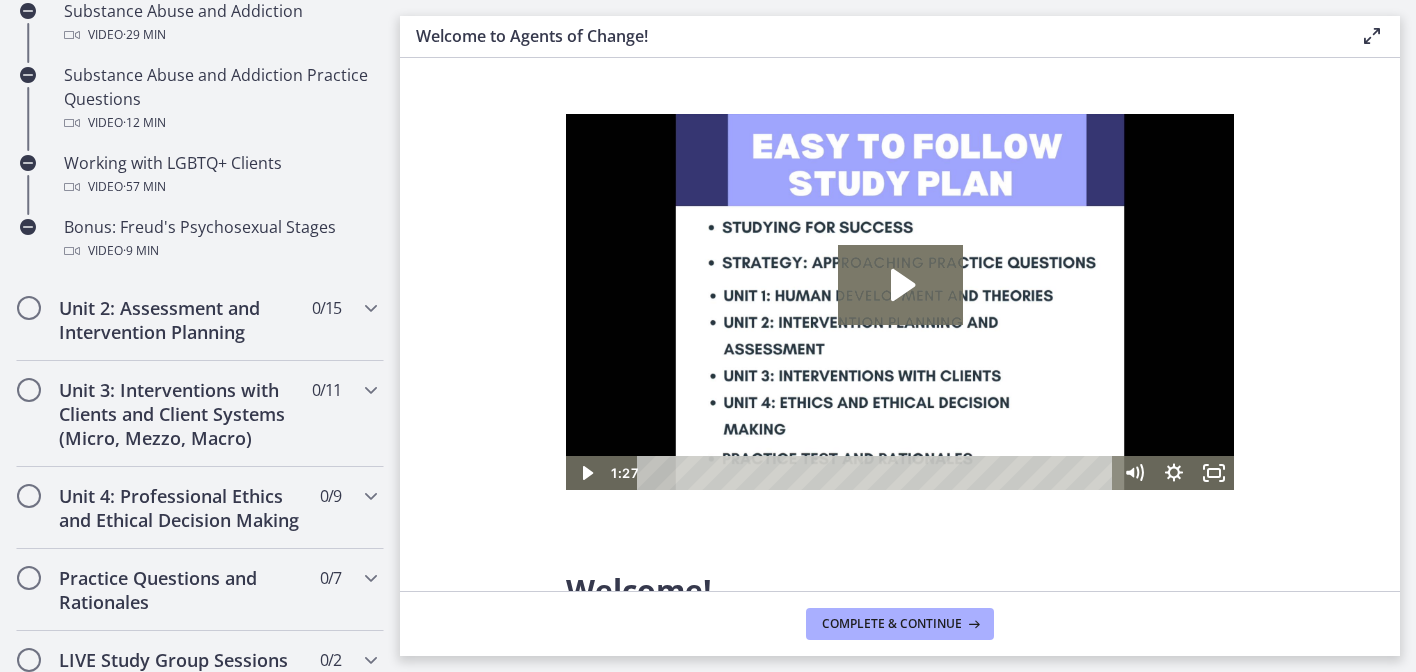 scroll, scrollTop: 1363, scrollLeft: 0, axis: vertical 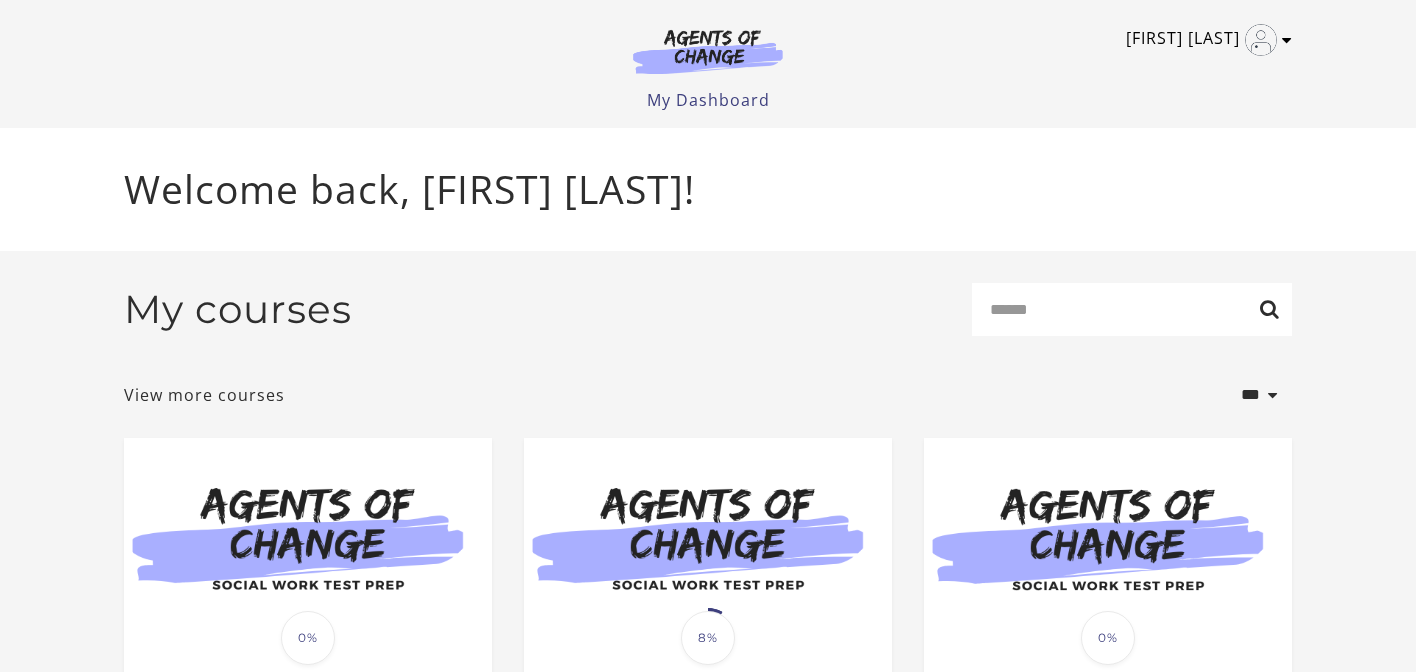 click at bounding box center [1287, 40] 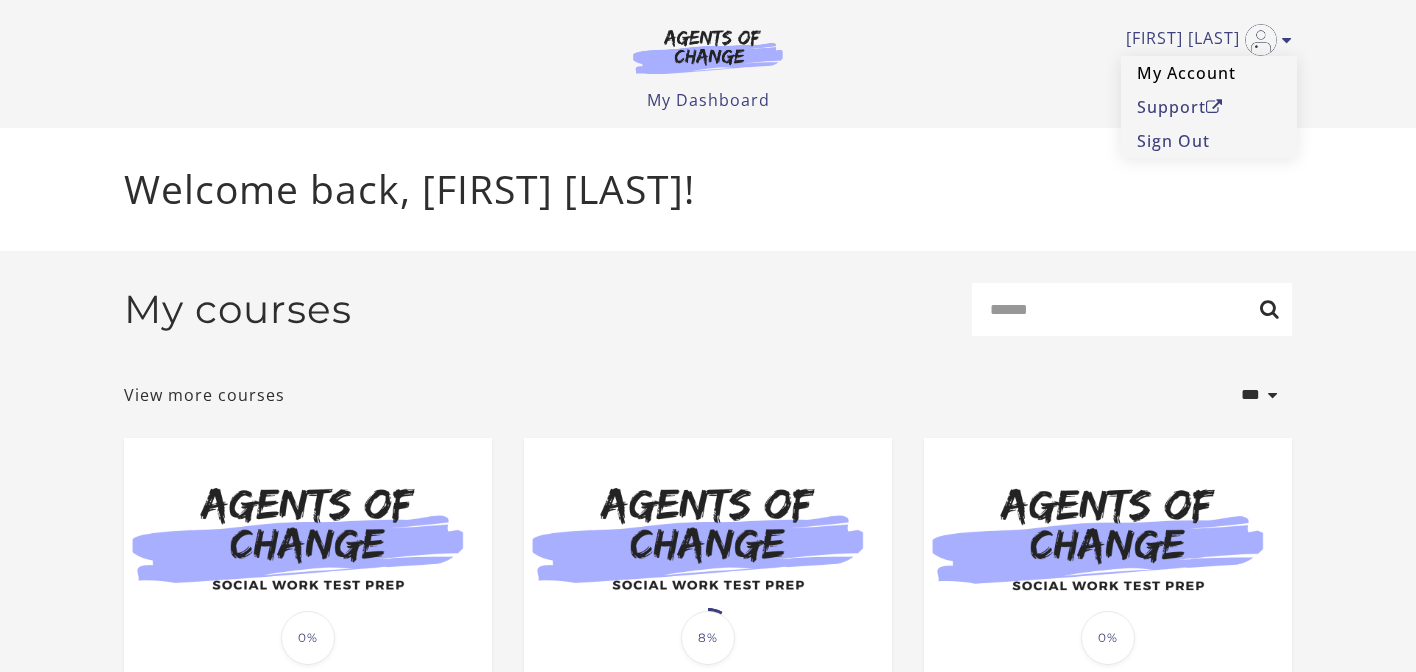 click on "My Account" at bounding box center [1209, 73] 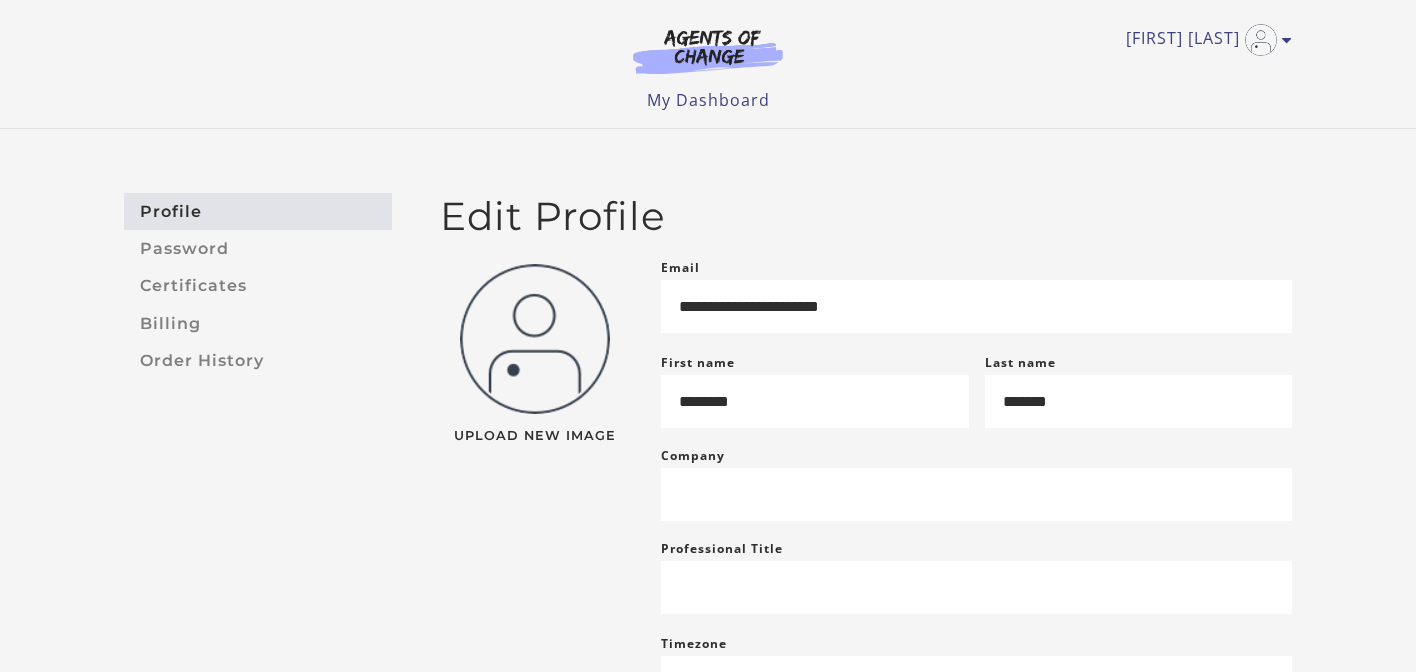 scroll, scrollTop: 0, scrollLeft: 0, axis: both 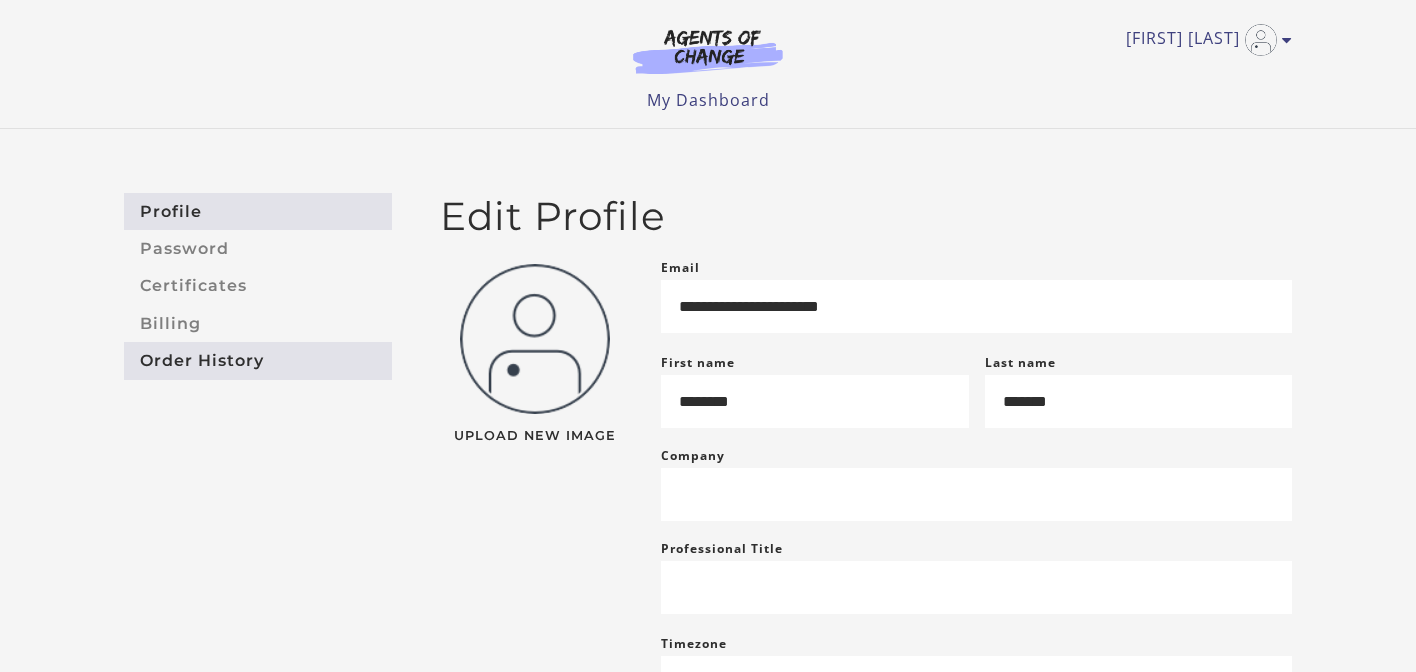 click on "Order History" at bounding box center [258, 360] 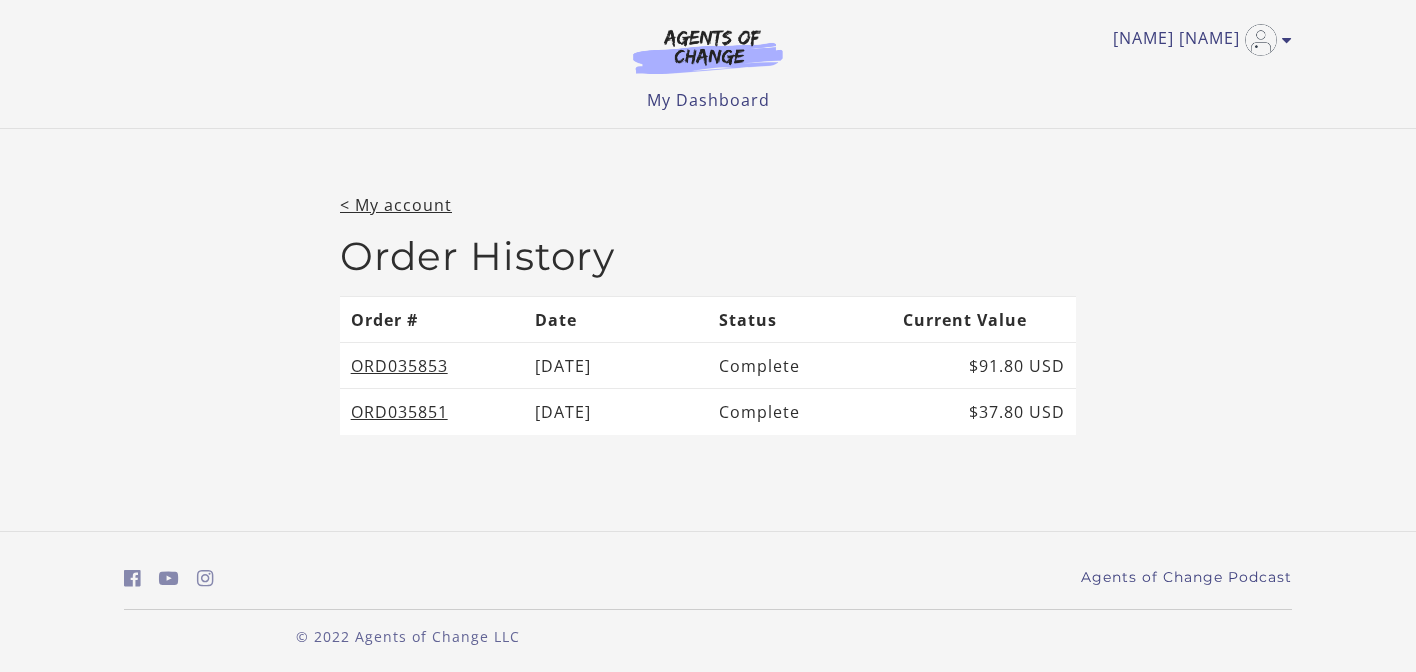 scroll, scrollTop: 0, scrollLeft: 0, axis: both 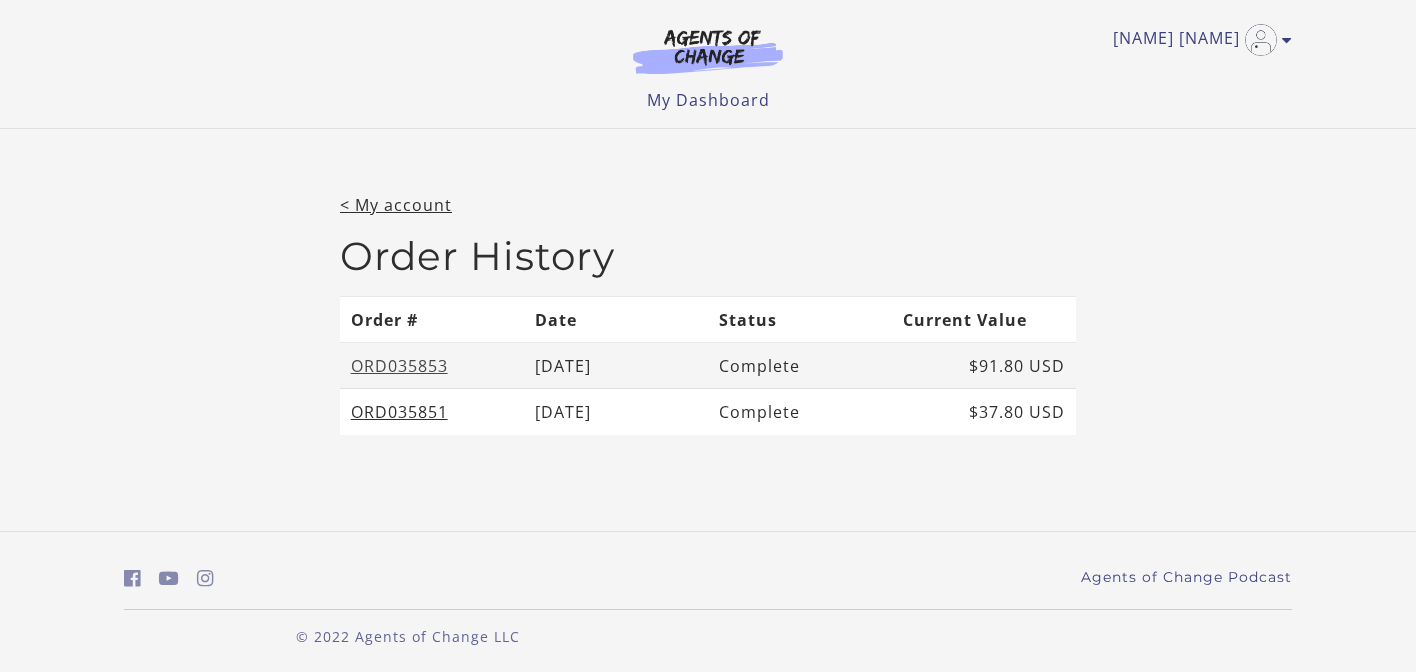 click on "ORD035853" at bounding box center [399, 366] 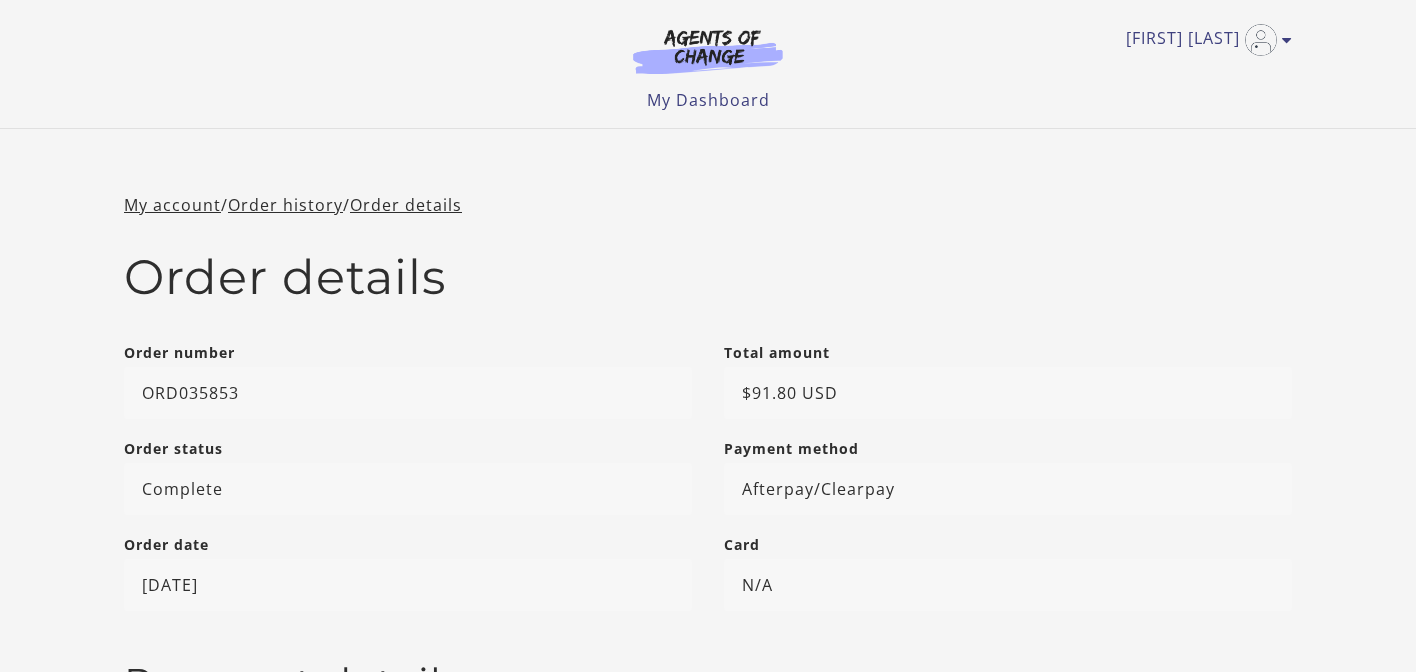 scroll, scrollTop: 0, scrollLeft: 0, axis: both 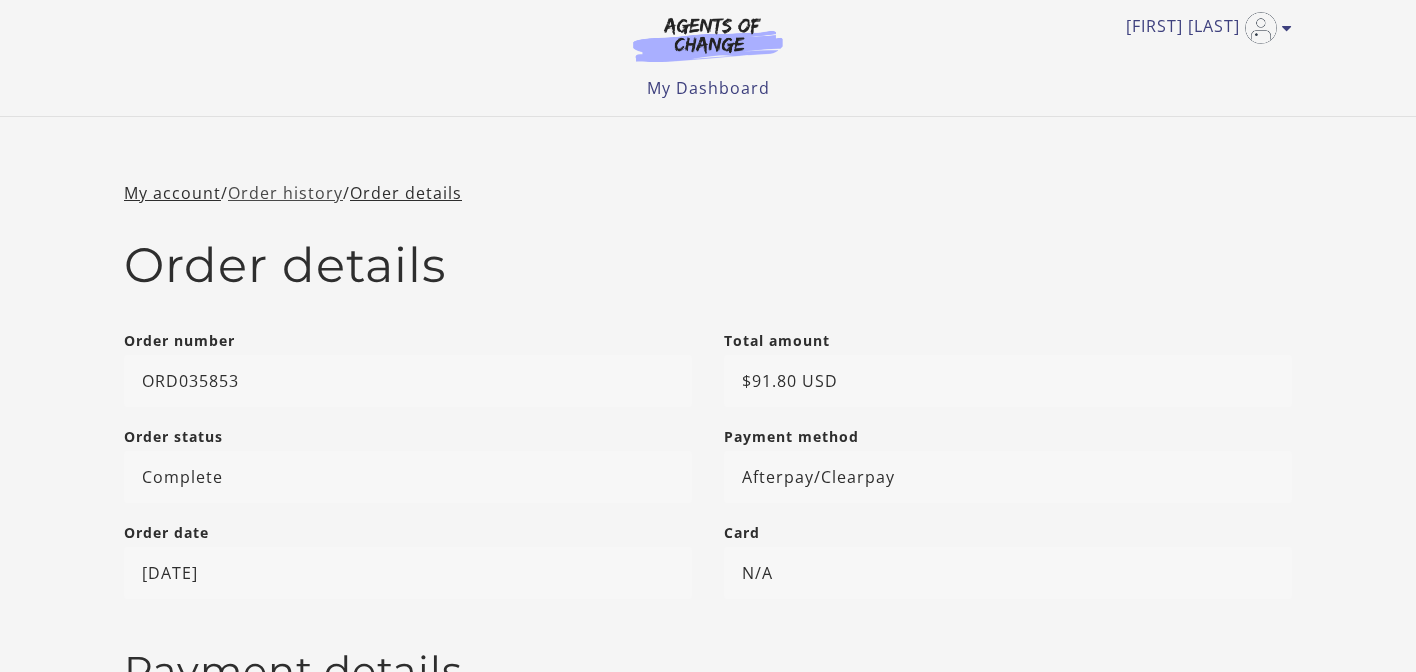 click on "Order history" at bounding box center [285, 193] 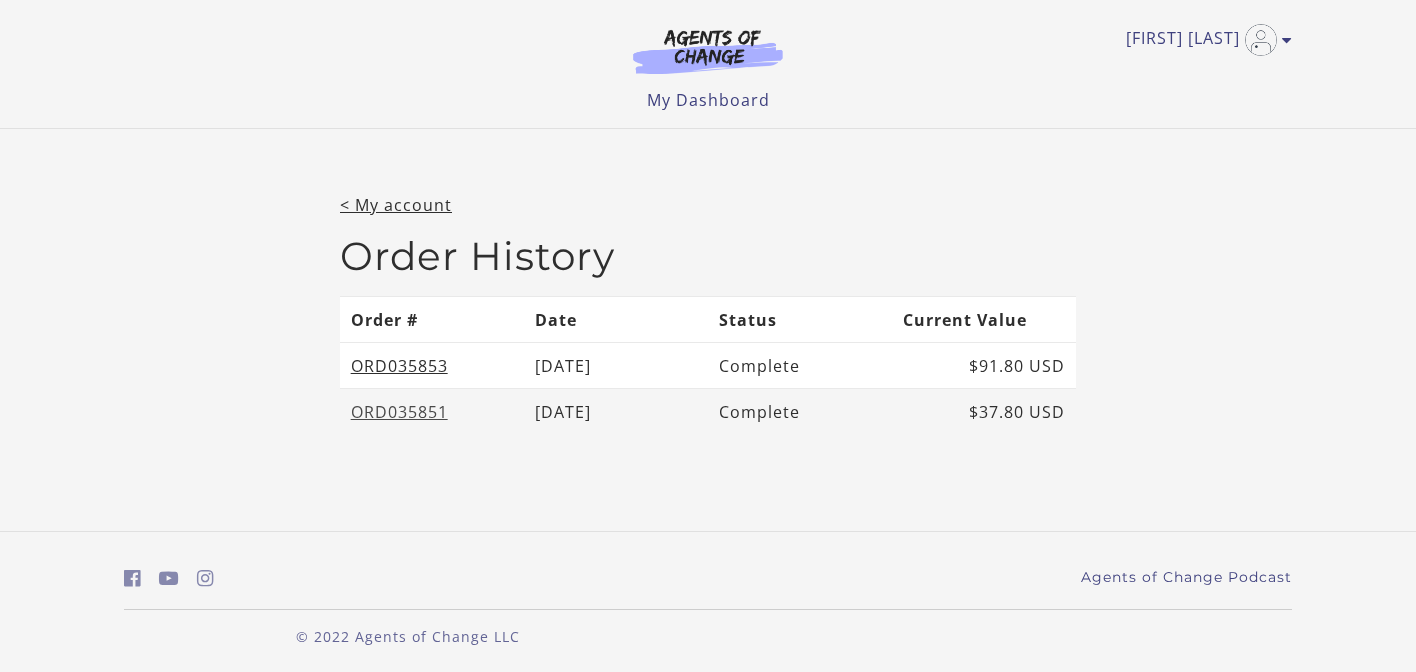 scroll, scrollTop: 0, scrollLeft: 0, axis: both 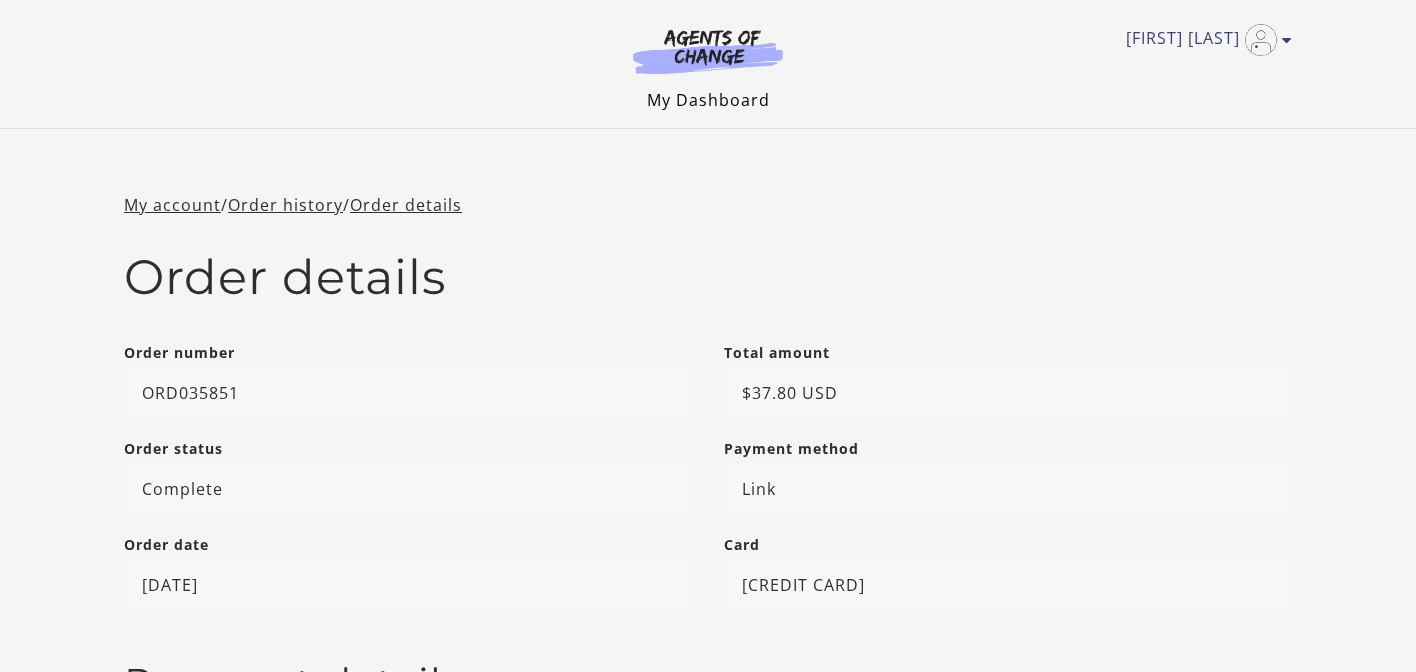 click on "My Dashboard" at bounding box center [708, 100] 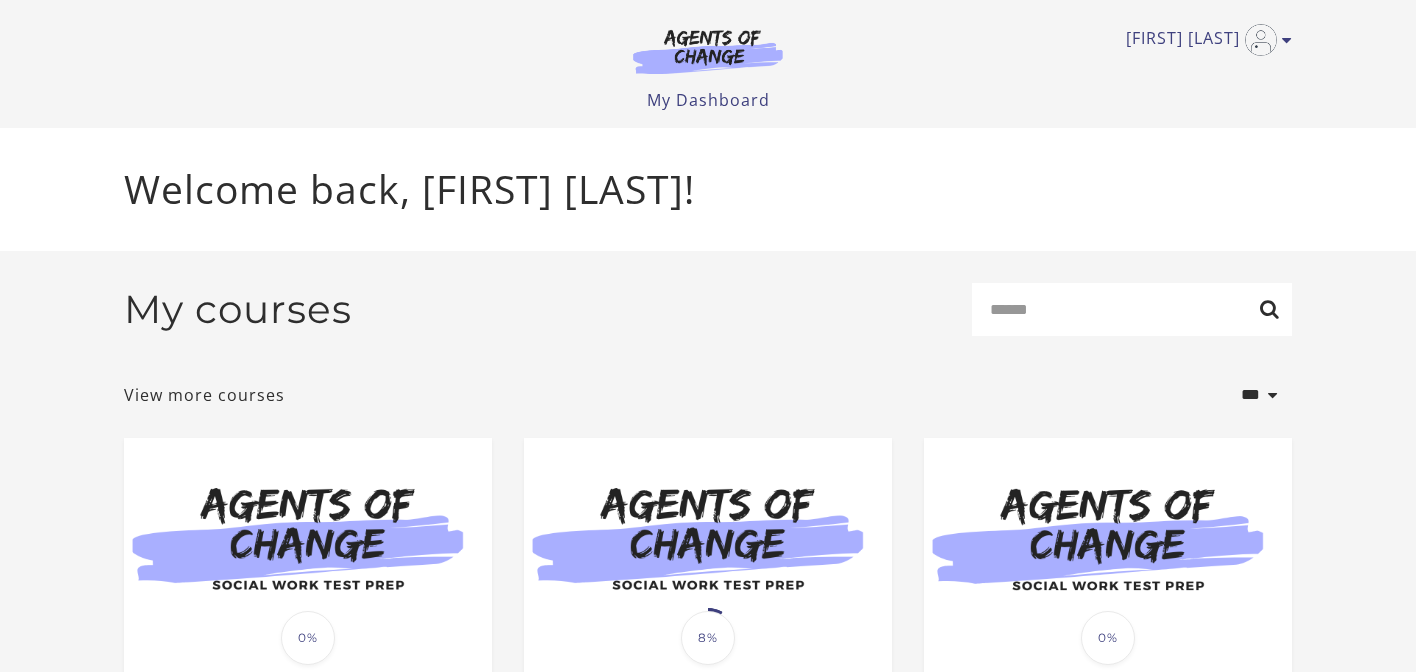 scroll, scrollTop: 0, scrollLeft: 0, axis: both 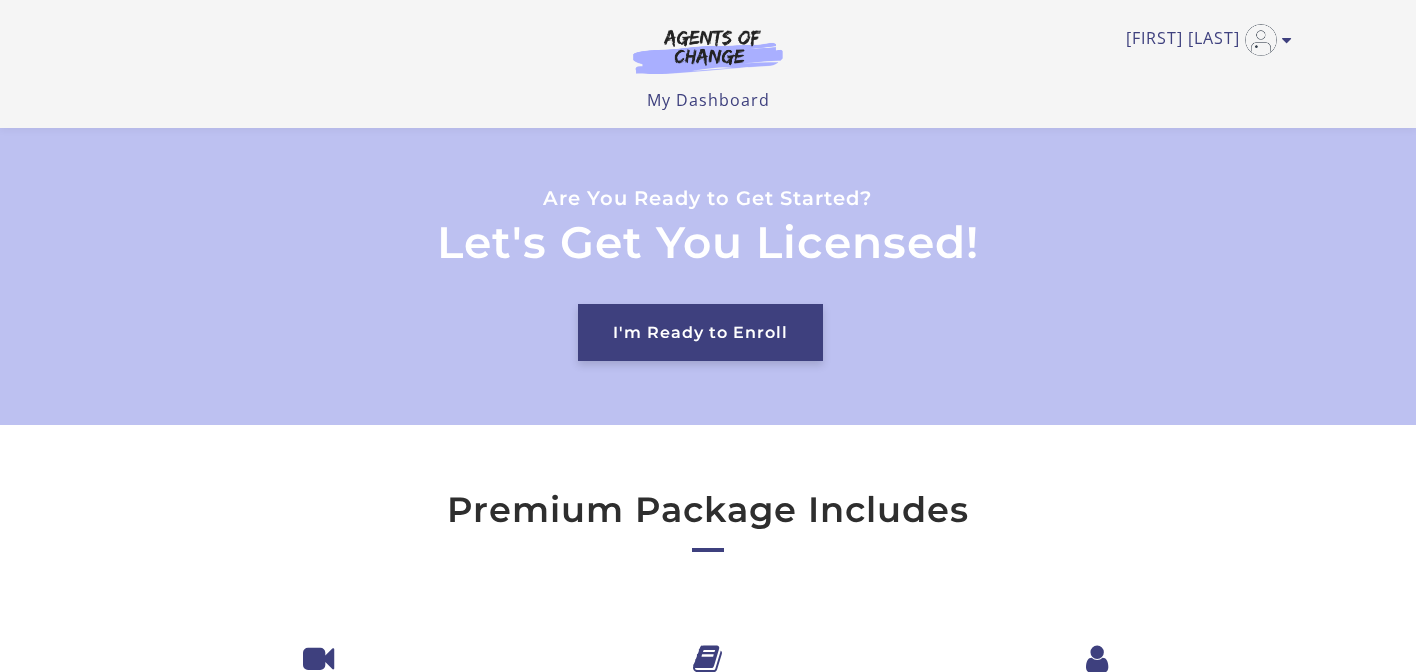 click on "I'm Ready to Enroll" at bounding box center [700, 332] 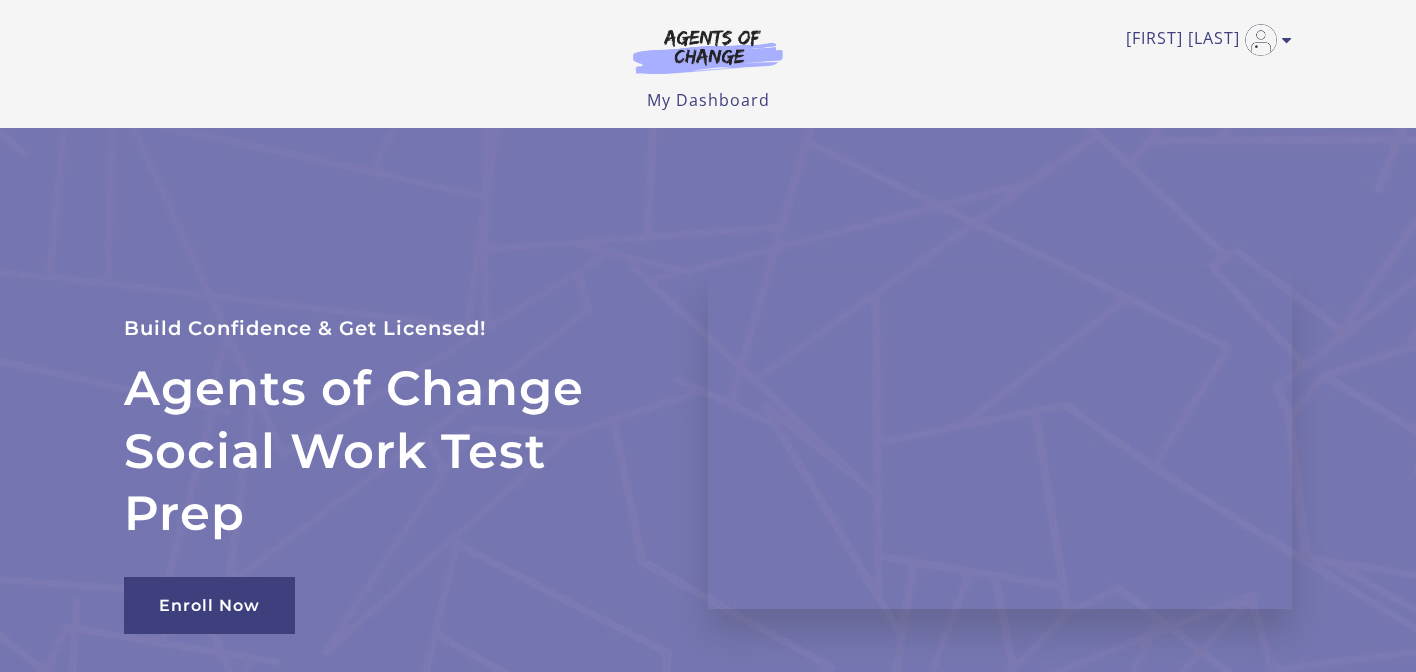 scroll, scrollTop: 0, scrollLeft: 0, axis: both 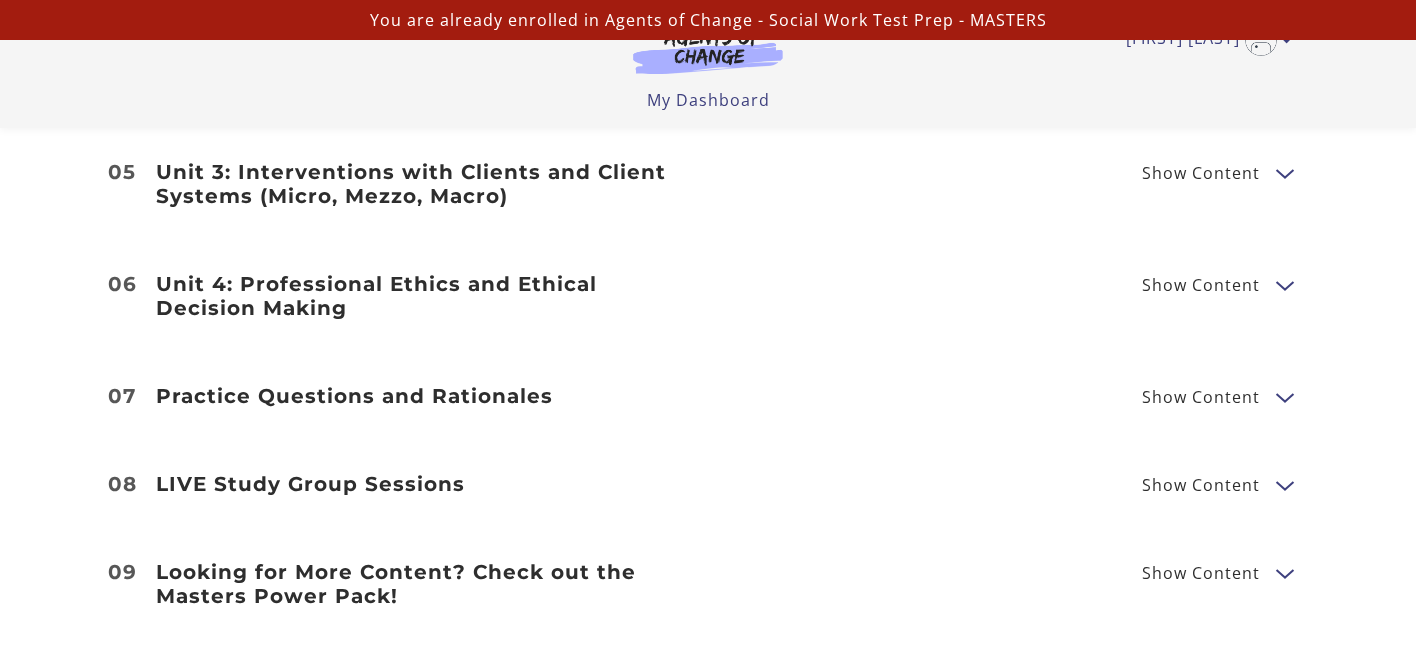 click on "Practice Questions and Rationales" at bounding box center [420, 396] 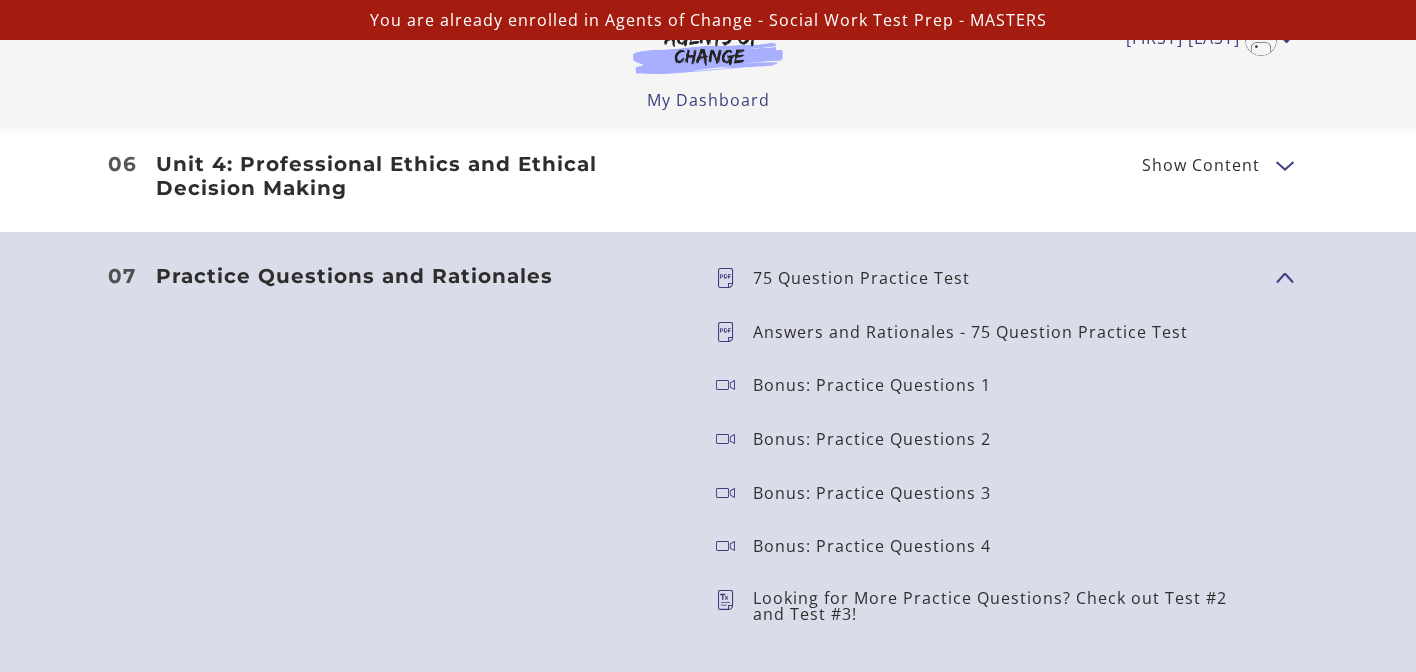 scroll, scrollTop: 2867, scrollLeft: 0, axis: vertical 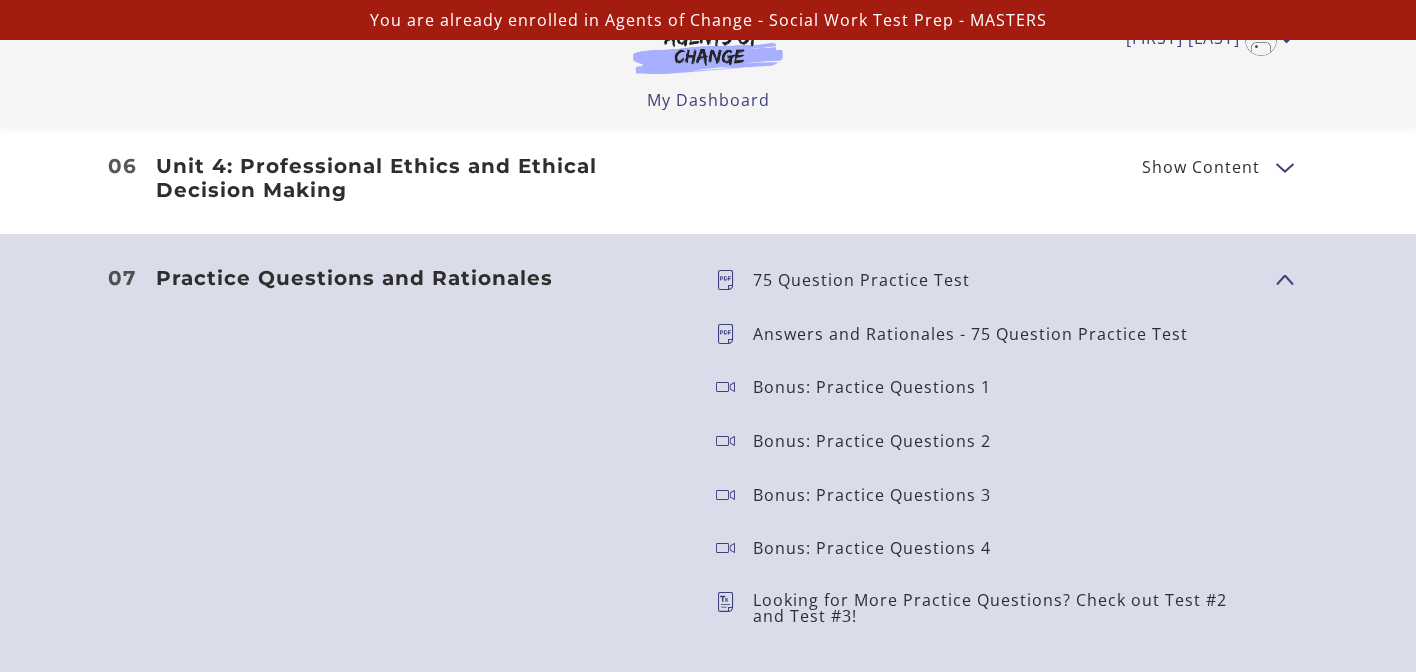 click at bounding box center (734, 280) 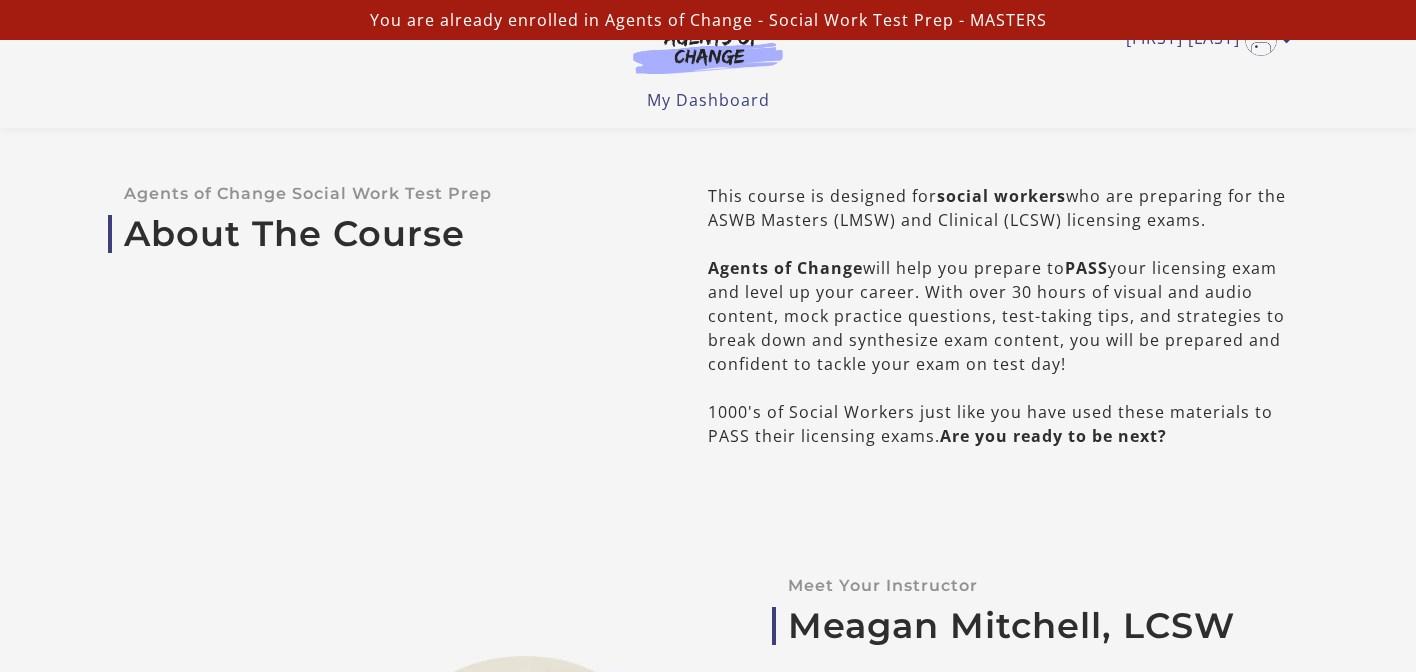 scroll, scrollTop: 0, scrollLeft: 0, axis: both 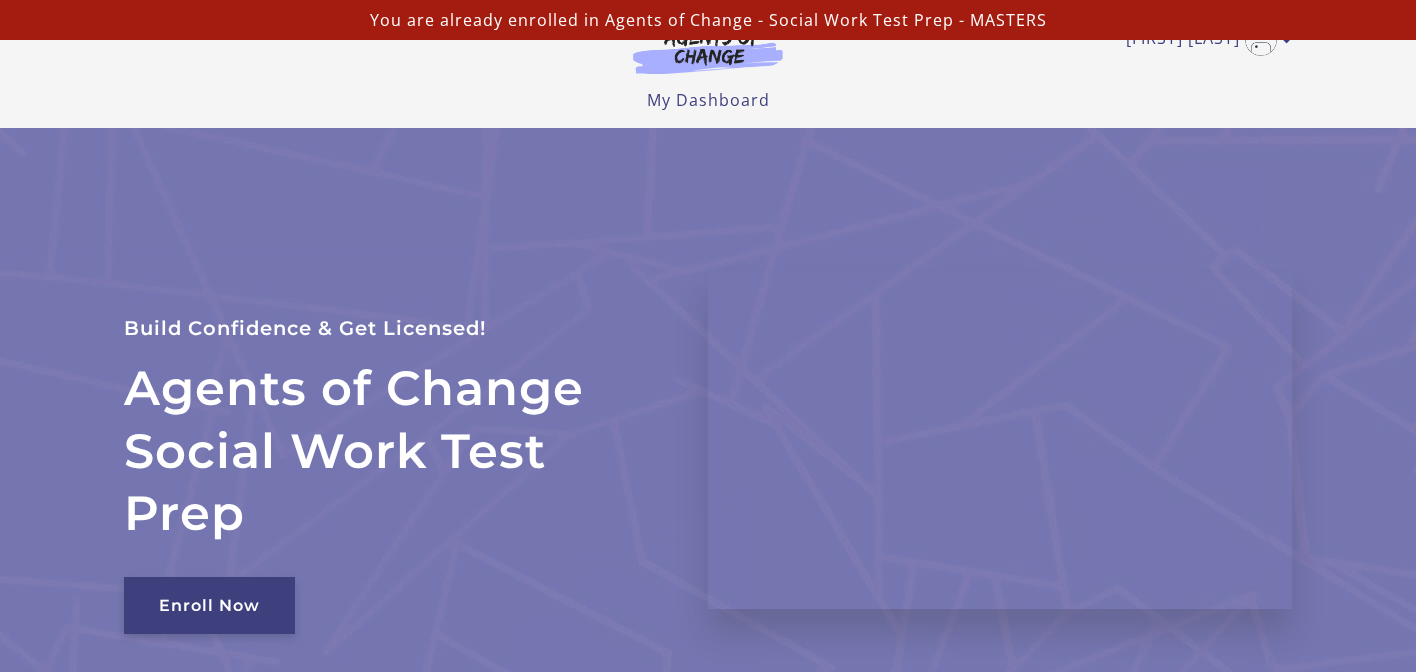 click on "Enroll Now" at bounding box center (209, 605) 